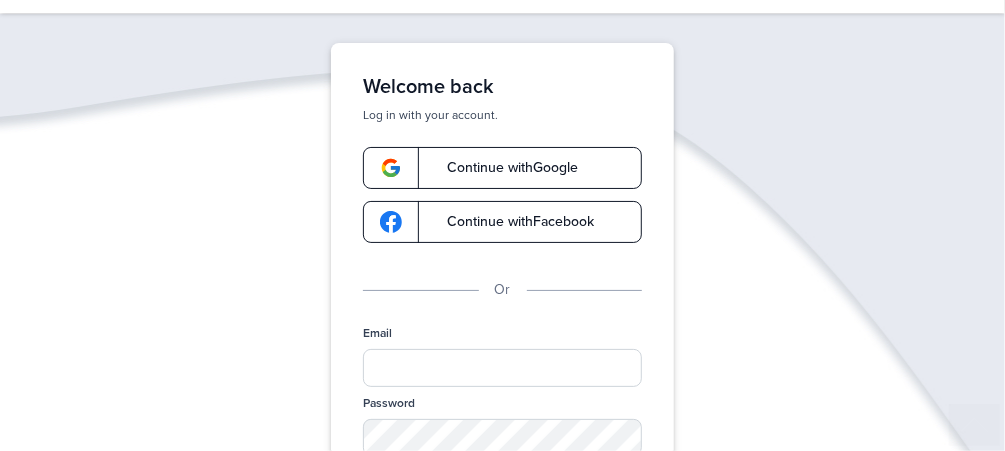 scroll, scrollTop: 160, scrollLeft: 0, axis: vertical 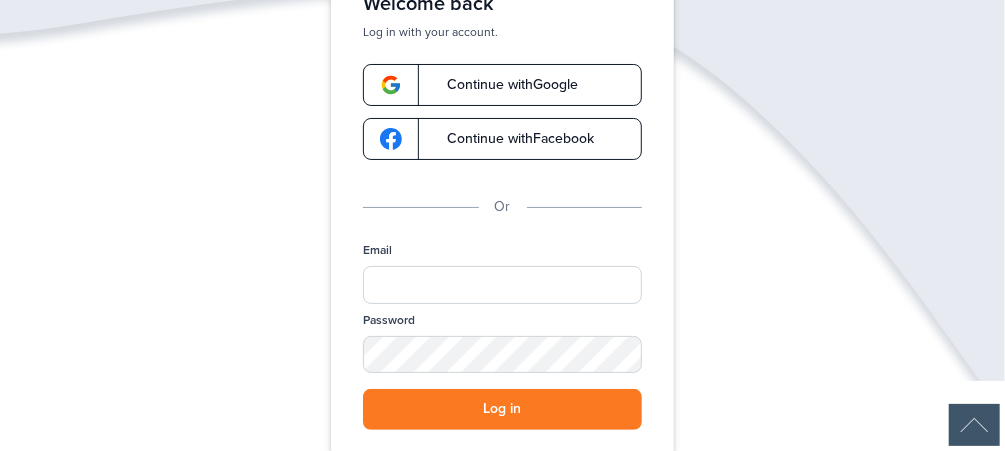 click on "Continue with  Google" at bounding box center [502, 85] 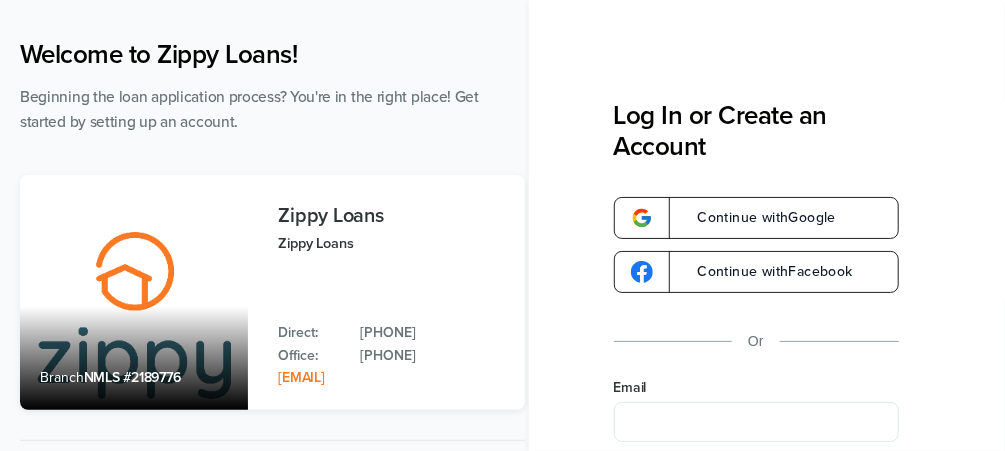 scroll, scrollTop: 160, scrollLeft: 0, axis: vertical 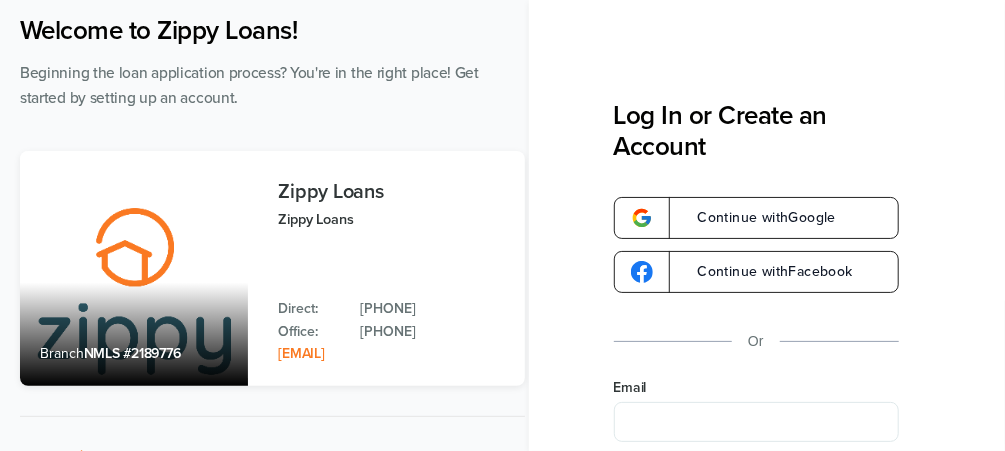 click on "Email" at bounding box center [756, 422] 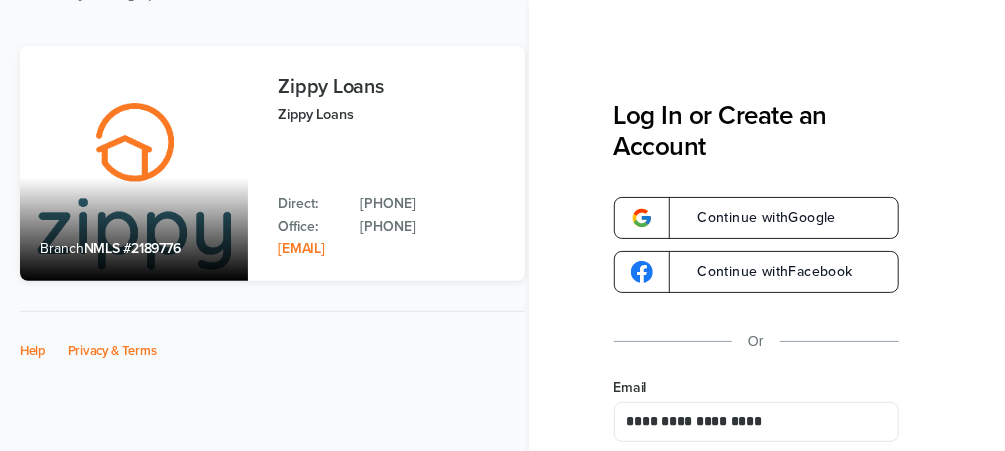scroll, scrollTop: 278, scrollLeft: 0, axis: vertical 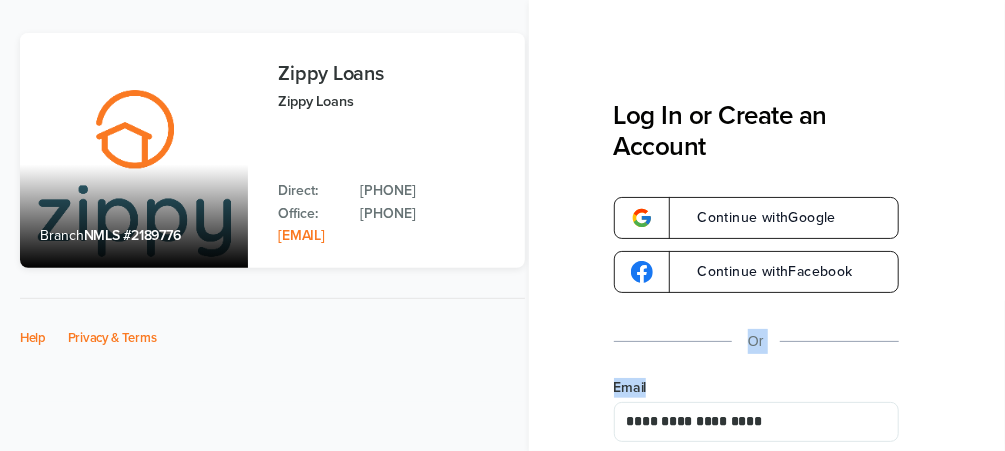 click on "**********" at bounding box center (767, 225) 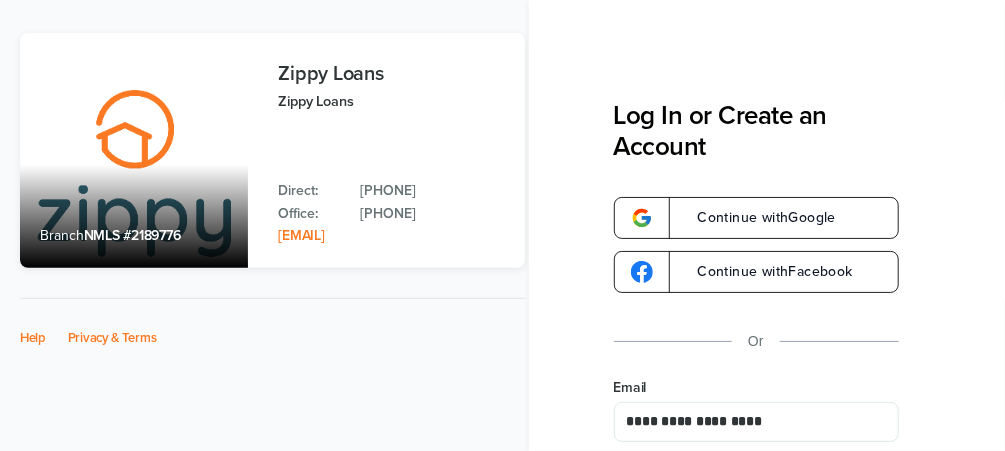 scroll, scrollTop: 0, scrollLeft: 0, axis: both 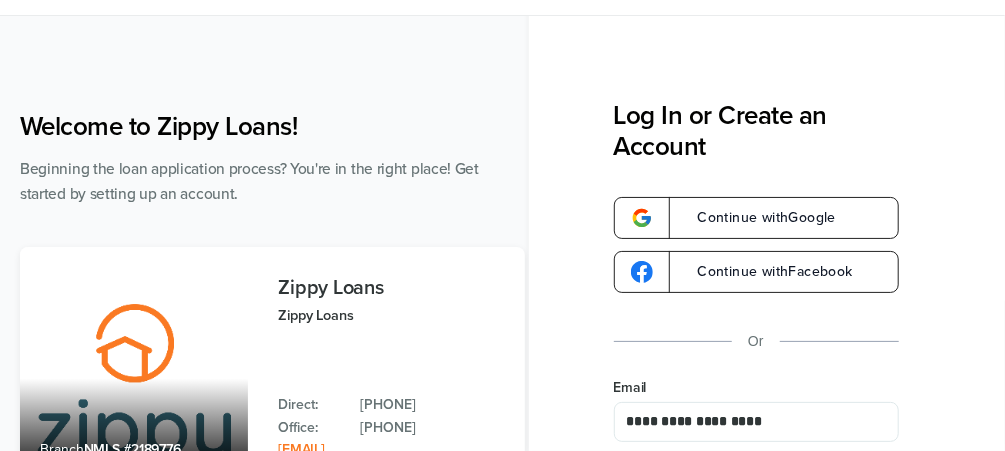 click on "Or" at bounding box center (756, 341) 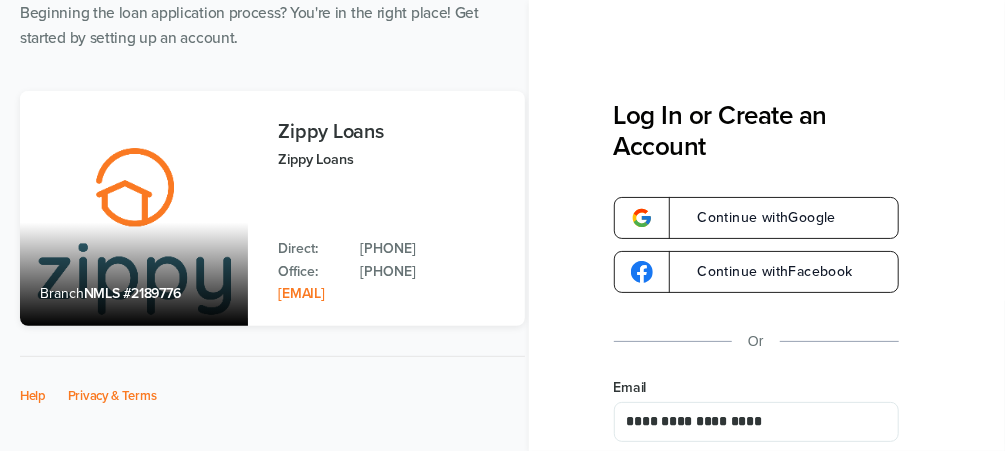 scroll, scrollTop: 224, scrollLeft: 0, axis: vertical 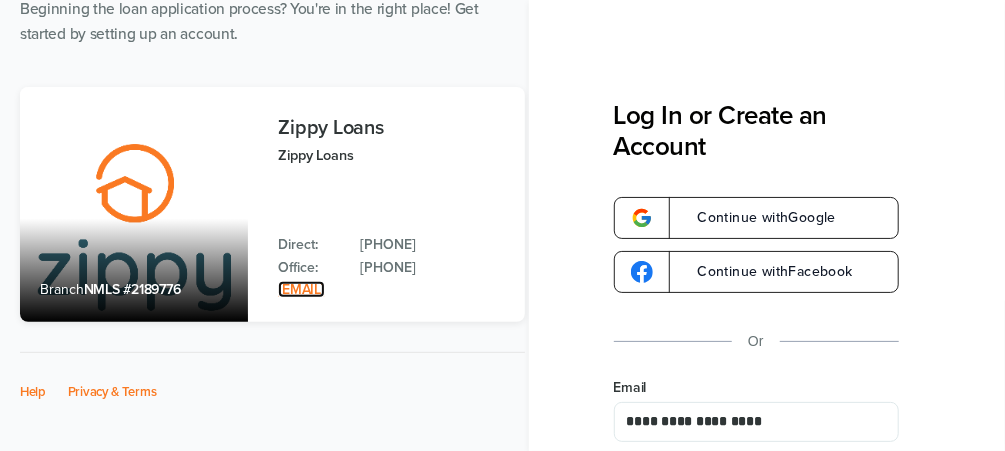 click on "zippyguide@zippymh.com" at bounding box center [301, 289] 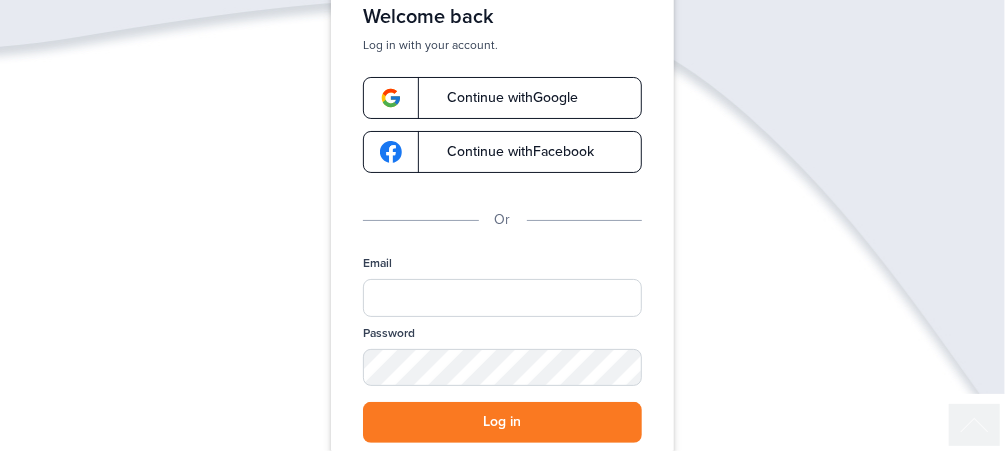scroll, scrollTop: 160, scrollLeft: 0, axis: vertical 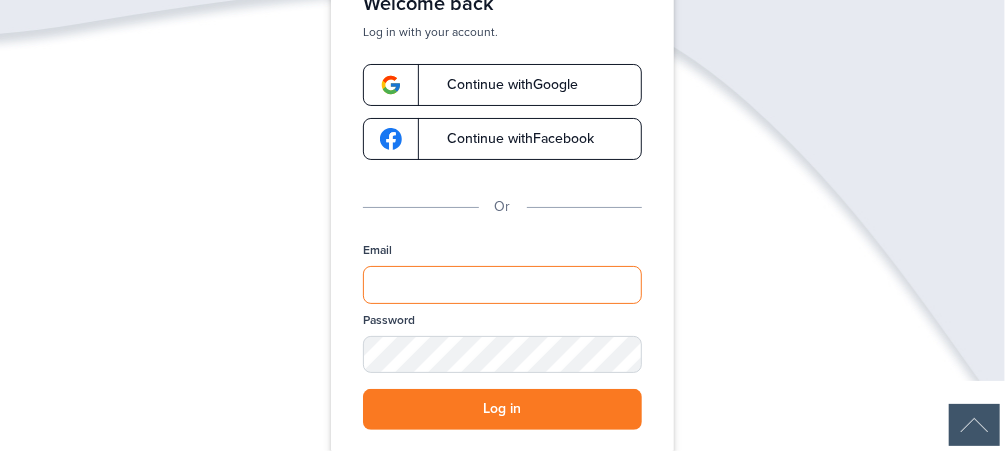 click on "Email" at bounding box center (502, 285) 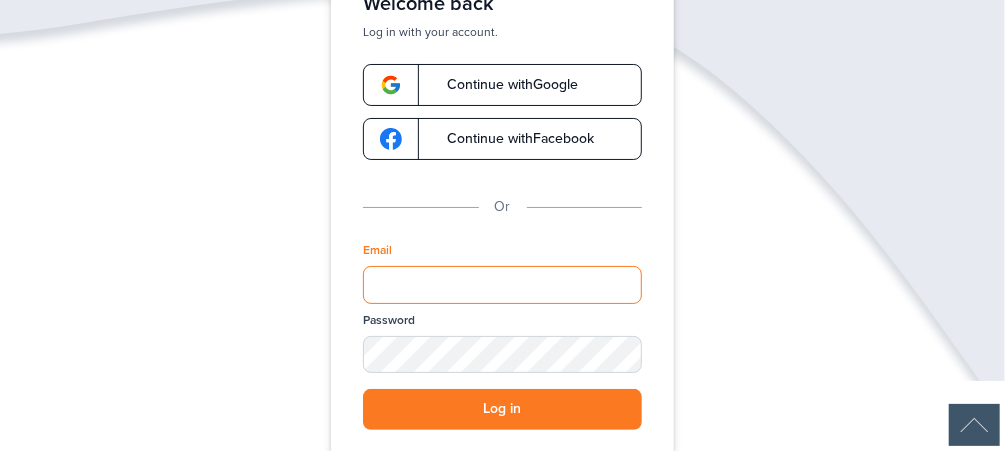 type on "**********" 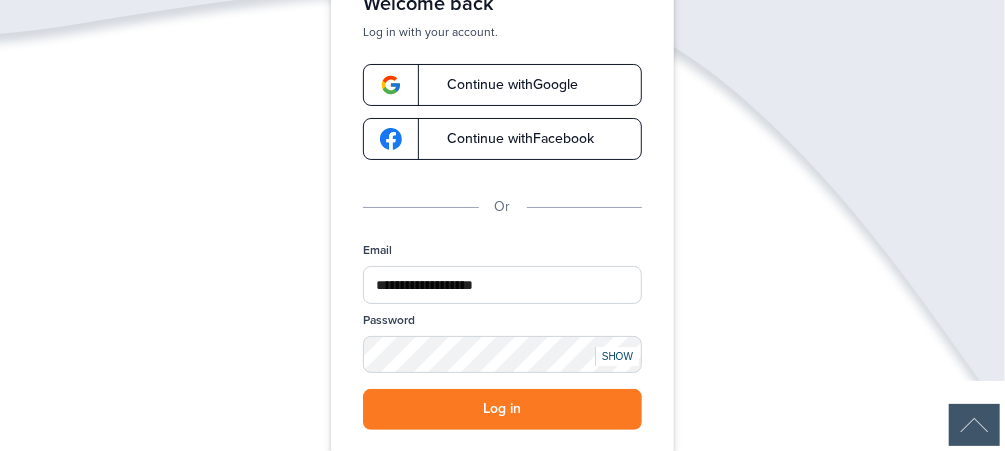 click on "SHOW" at bounding box center [617, 356] 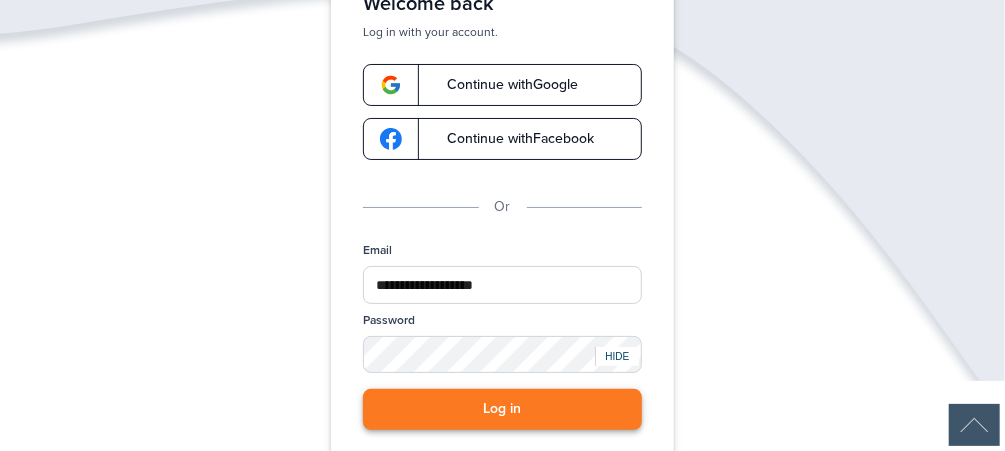 click on "Log in" at bounding box center (502, 409) 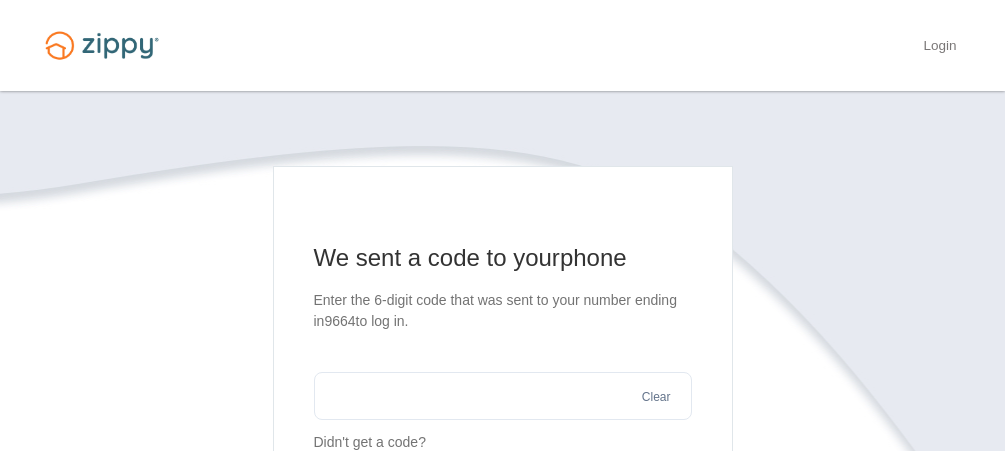 scroll, scrollTop: 0, scrollLeft: 0, axis: both 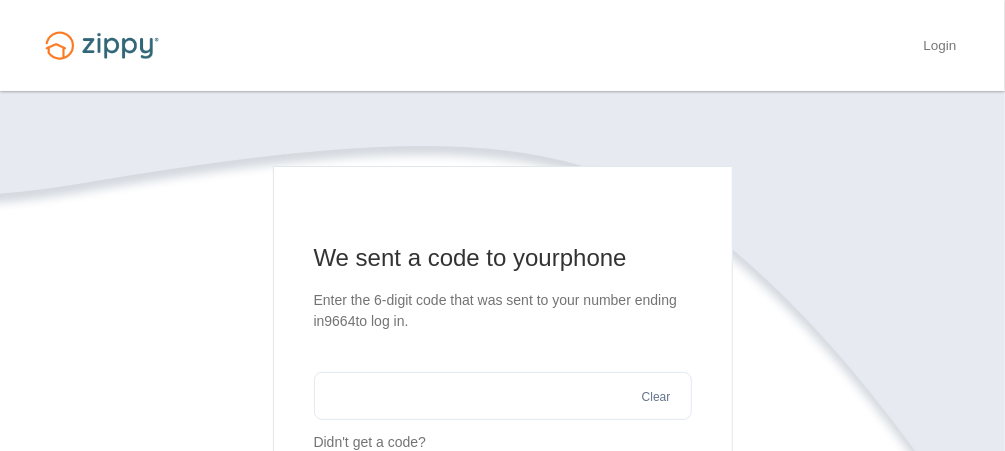 click at bounding box center [503, 396] 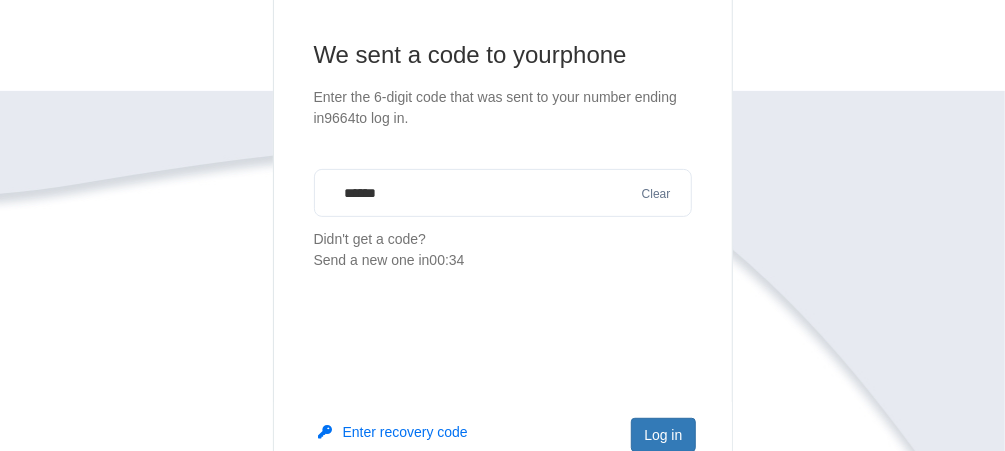 scroll, scrollTop: 240, scrollLeft: 0, axis: vertical 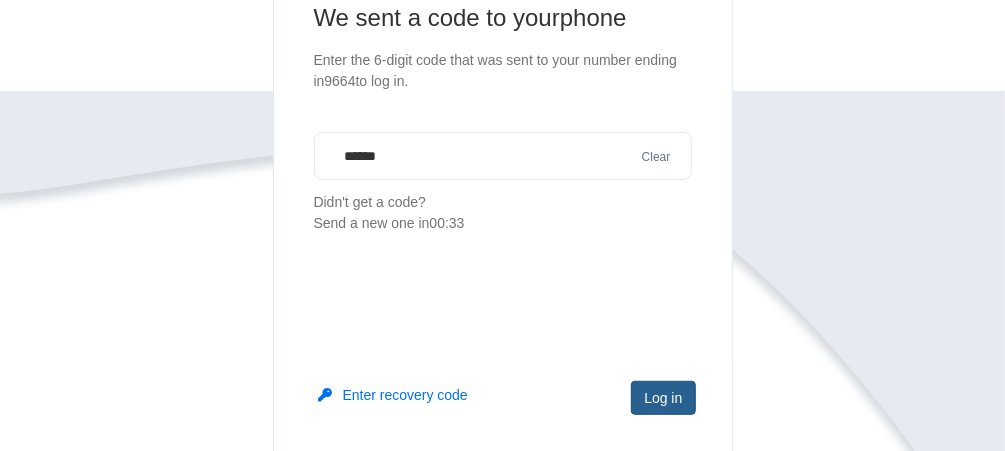 type on "******" 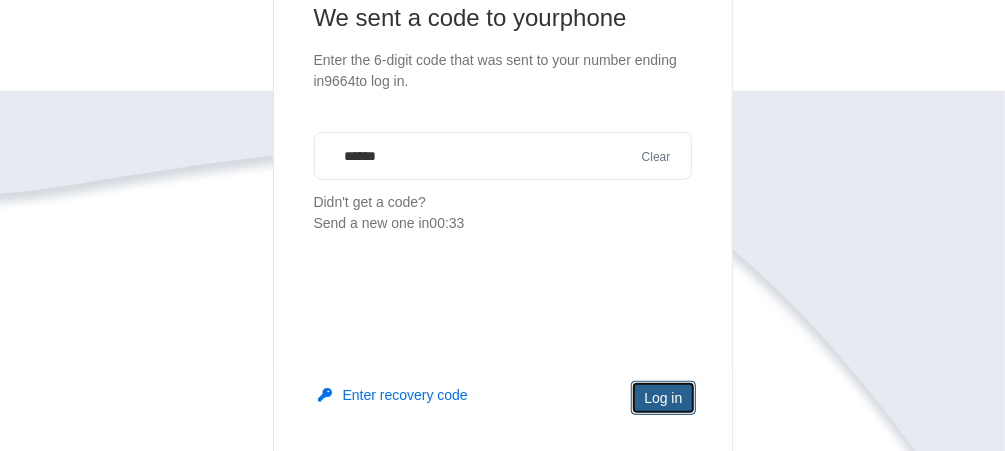 click on "Log in" at bounding box center (663, 398) 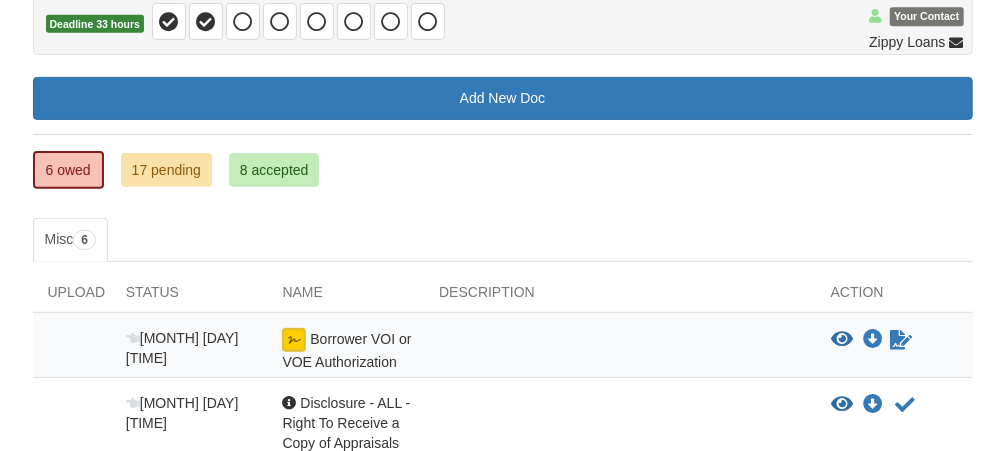 scroll, scrollTop: 240, scrollLeft: 0, axis: vertical 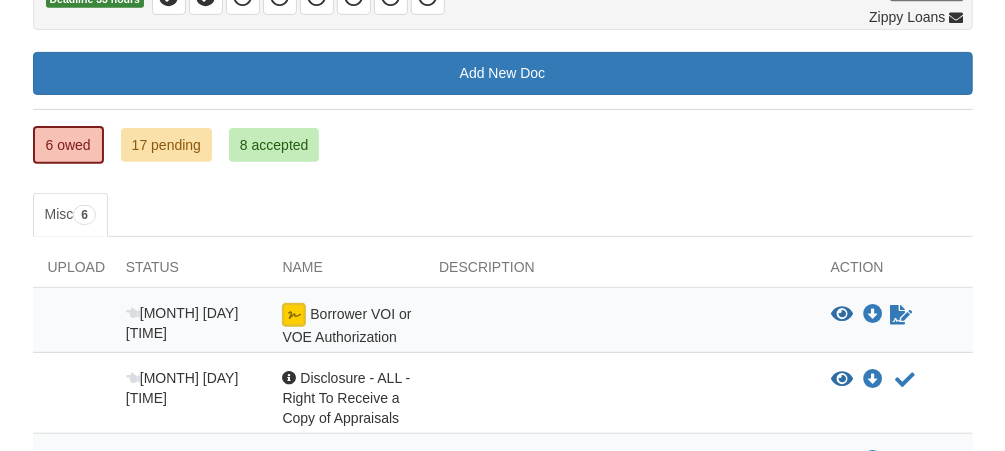 click at bounding box center [620, 325] 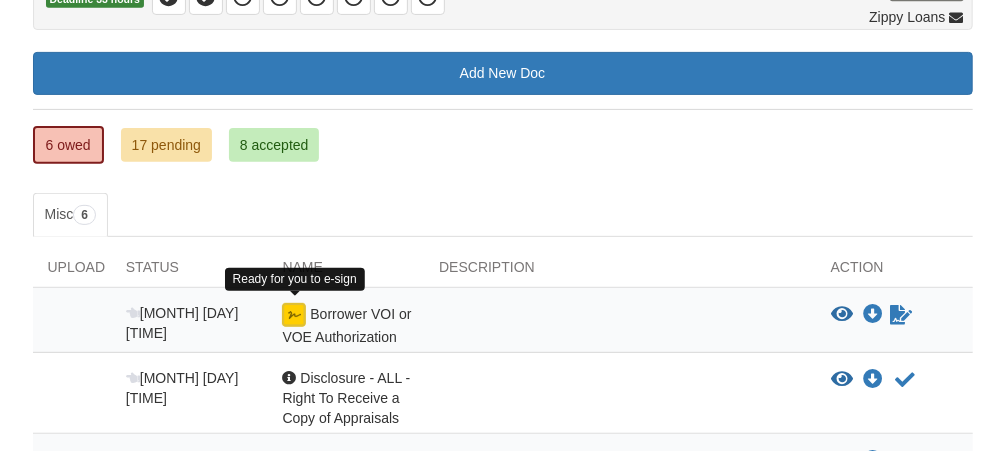 click at bounding box center [294, 315] 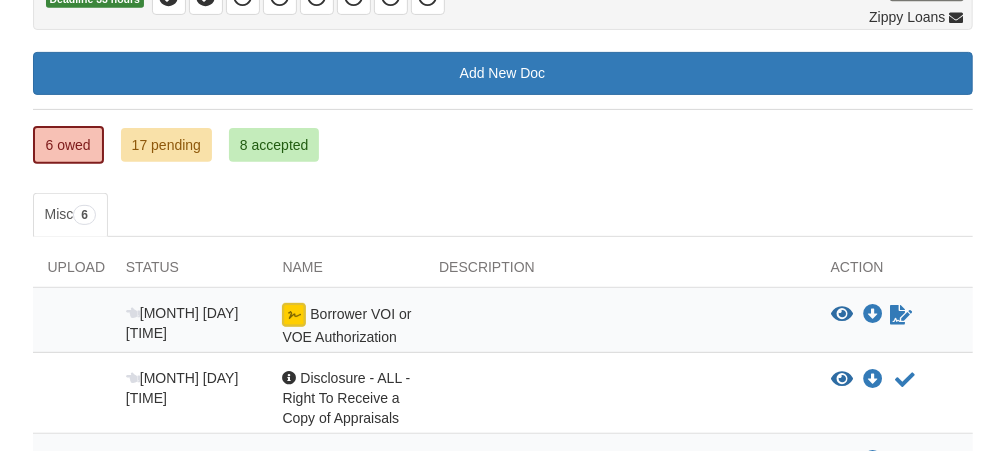 click on "[MONTH] [DAY] [TIME]" at bounding box center (189, 325) 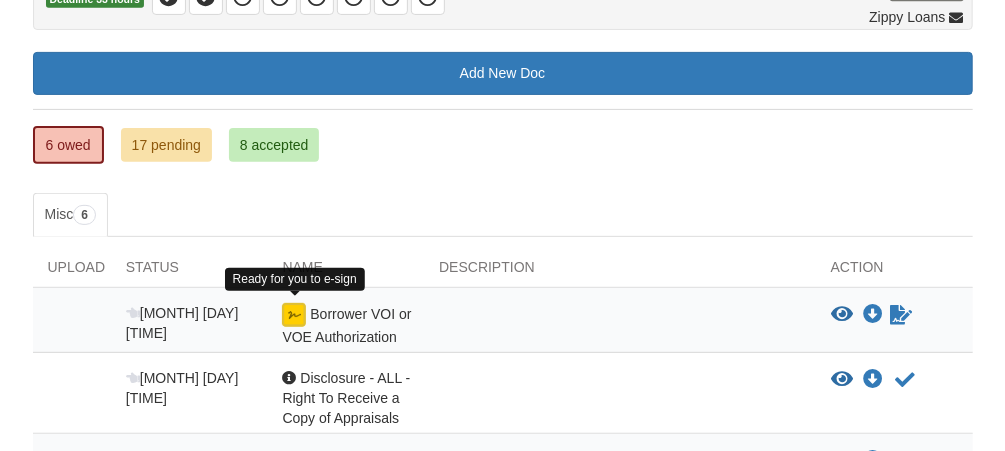 click at bounding box center [294, 315] 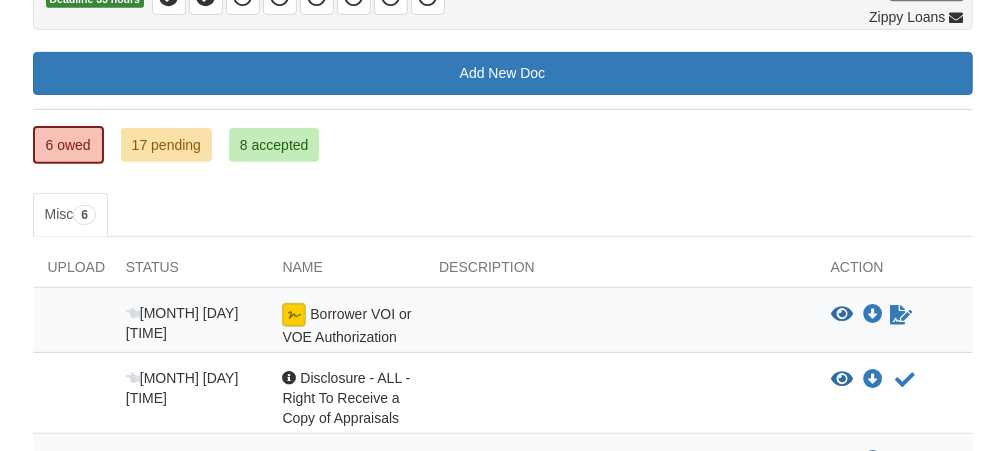 click at bounding box center [620, 325] 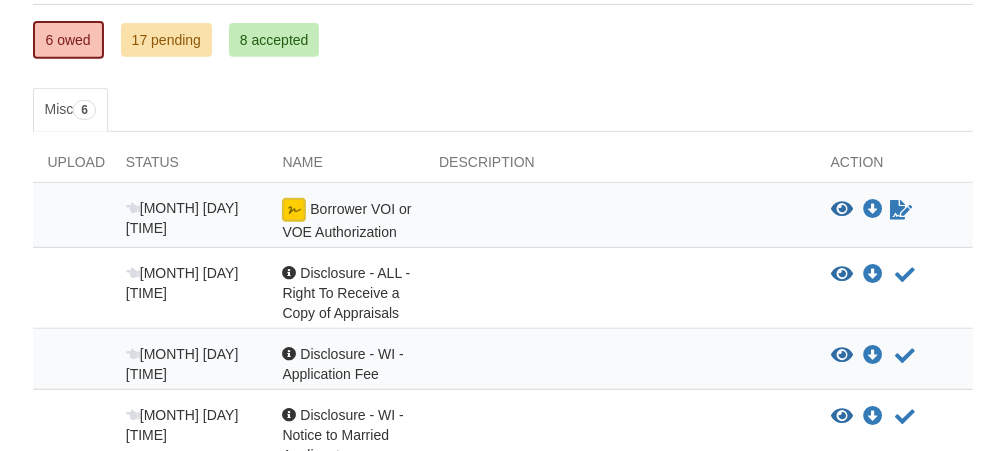 scroll, scrollTop: 320, scrollLeft: 0, axis: vertical 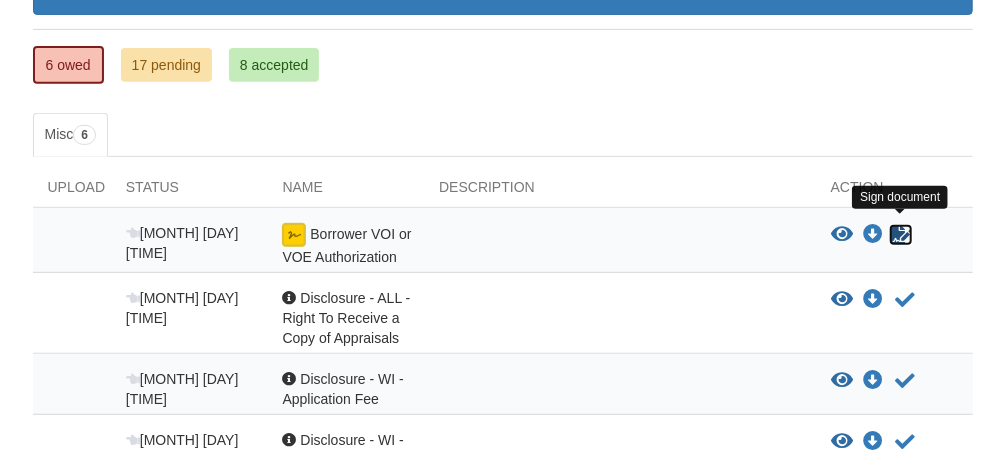 click at bounding box center [901, 235] 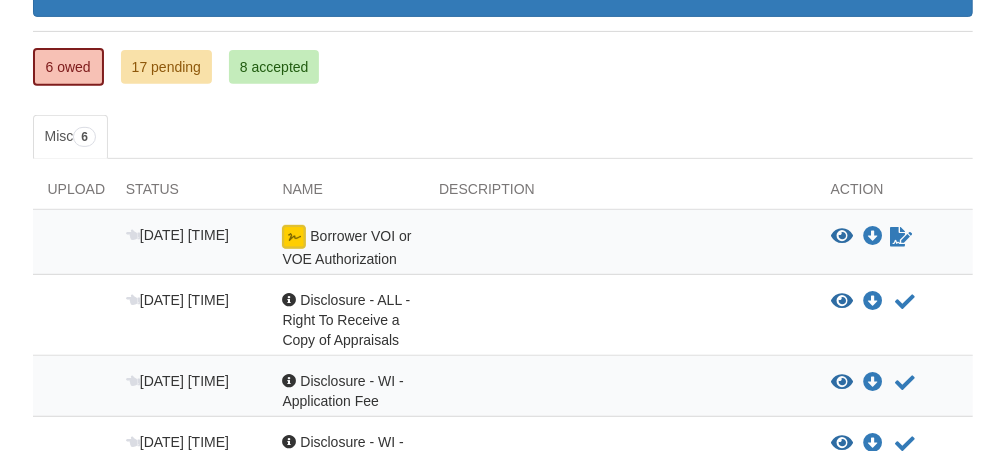 scroll, scrollTop: 320, scrollLeft: 0, axis: vertical 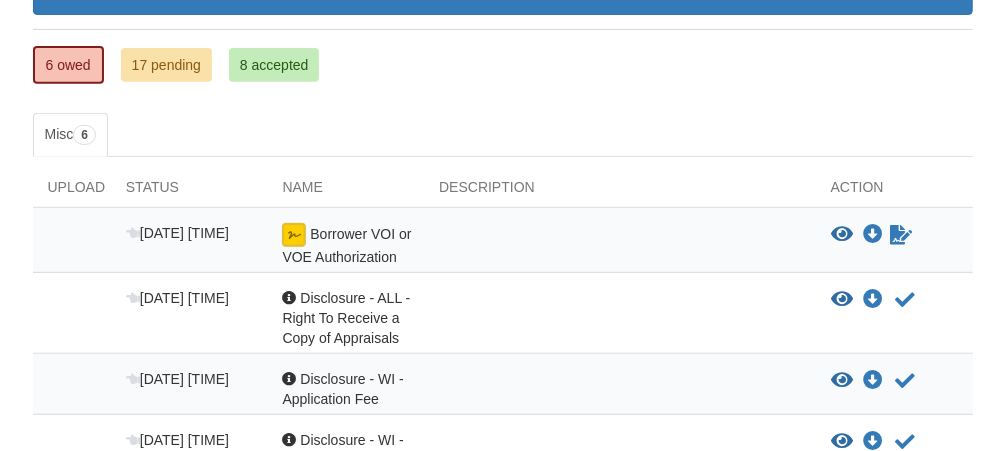 click at bounding box center (620, 318) 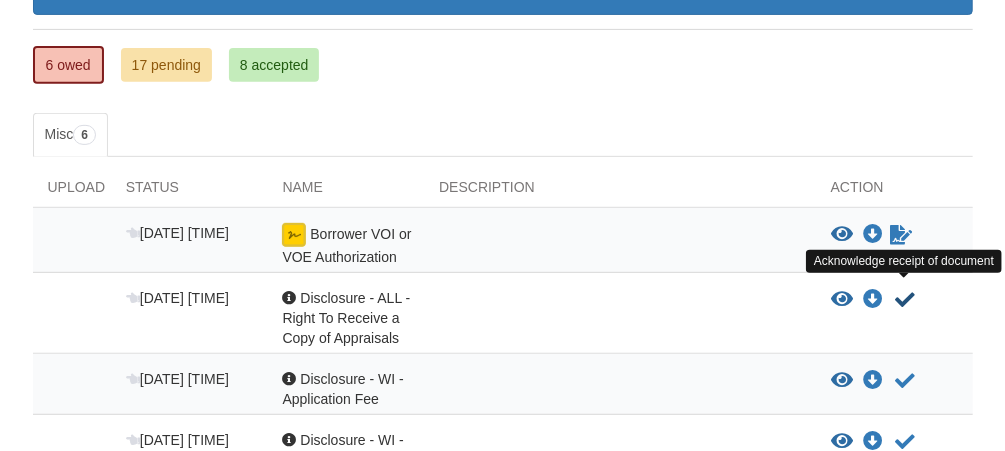 click at bounding box center [905, 300] 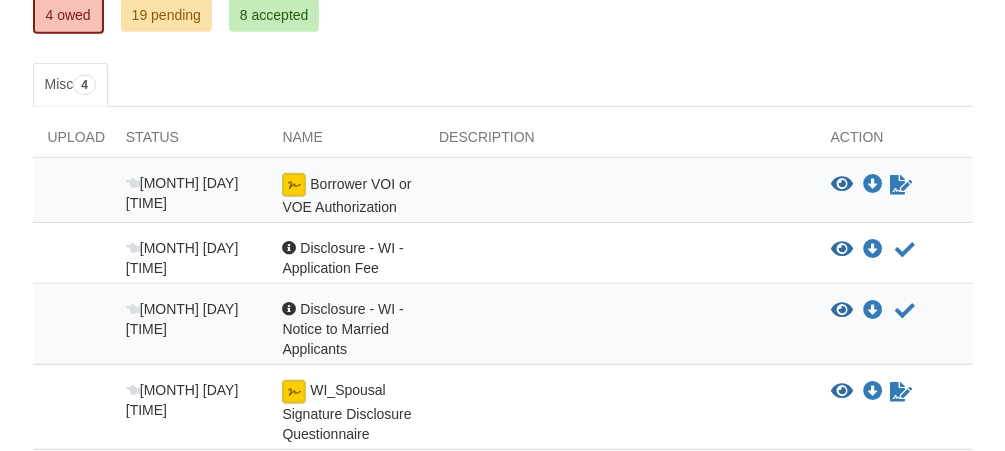 scroll, scrollTop: 361, scrollLeft: 0, axis: vertical 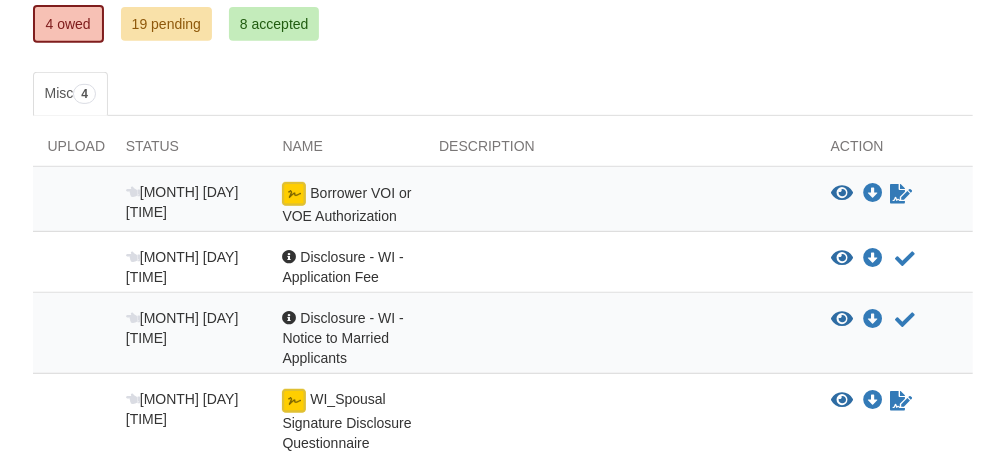 click at bounding box center [620, 267] 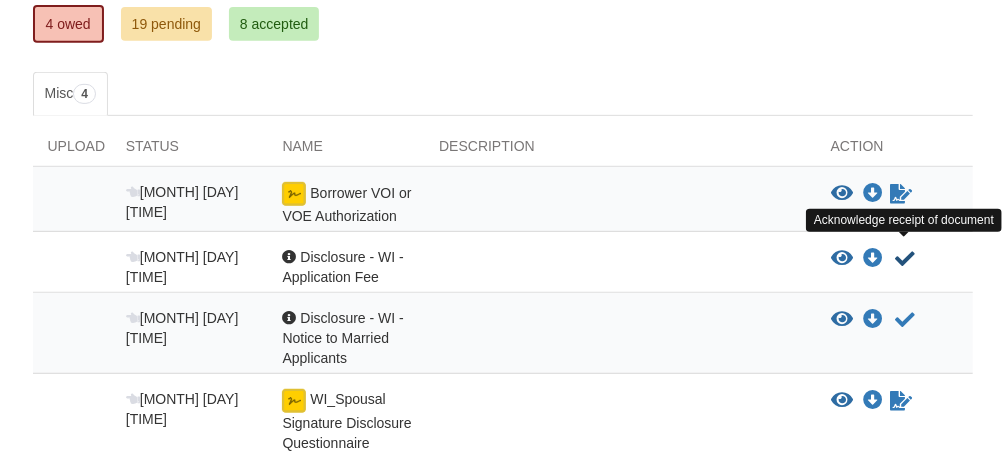 click at bounding box center [905, 259] 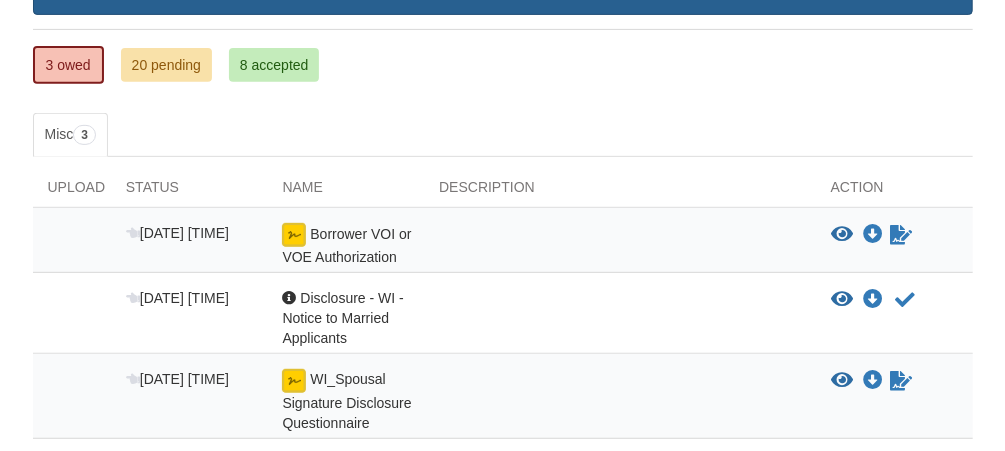 scroll, scrollTop: 400, scrollLeft: 0, axis: vertical 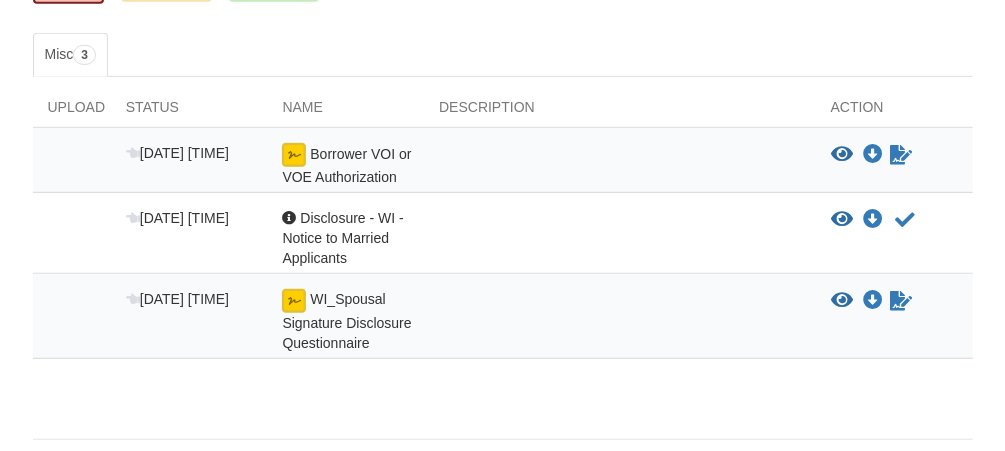 click on "[MONTH] [DAY] [TIME]" at bounding box center [189, 238] 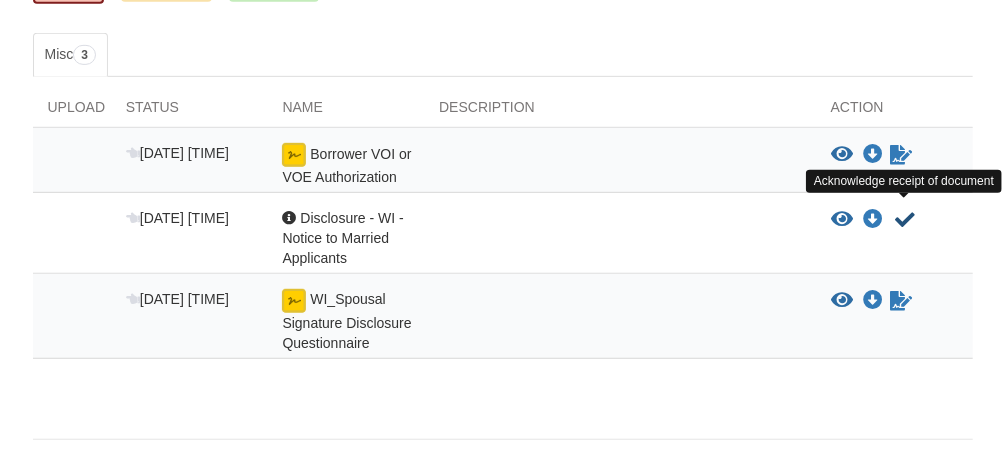 click at bounding box center (905, 220) 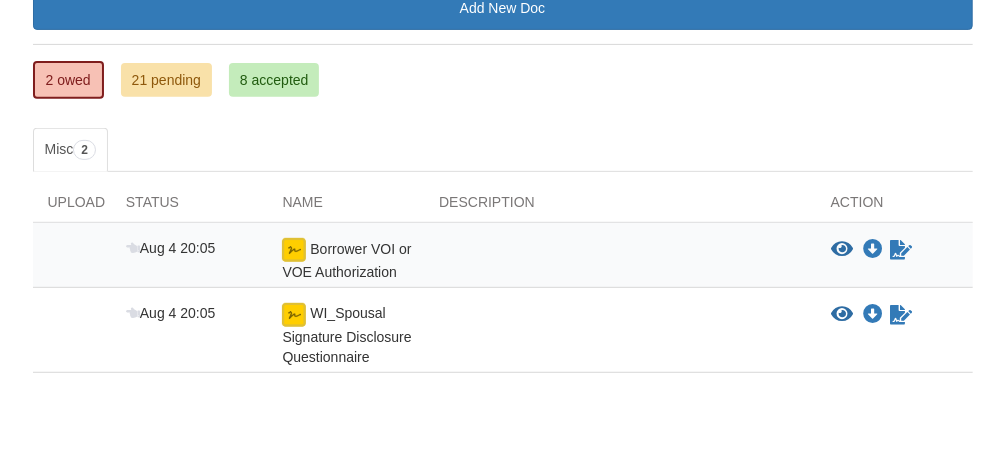 scroll, scrollTop: 320, scrollLeft: 0, axis: vertical 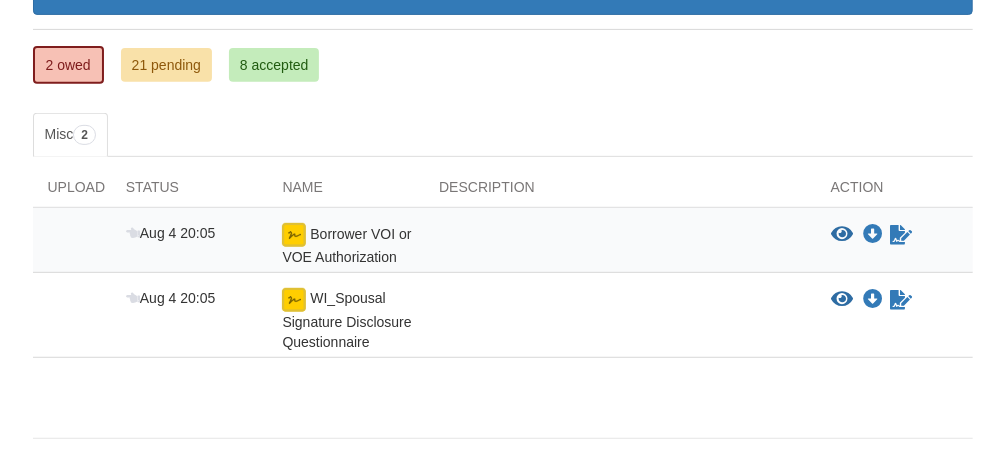 click at bounding box center (620, 245) 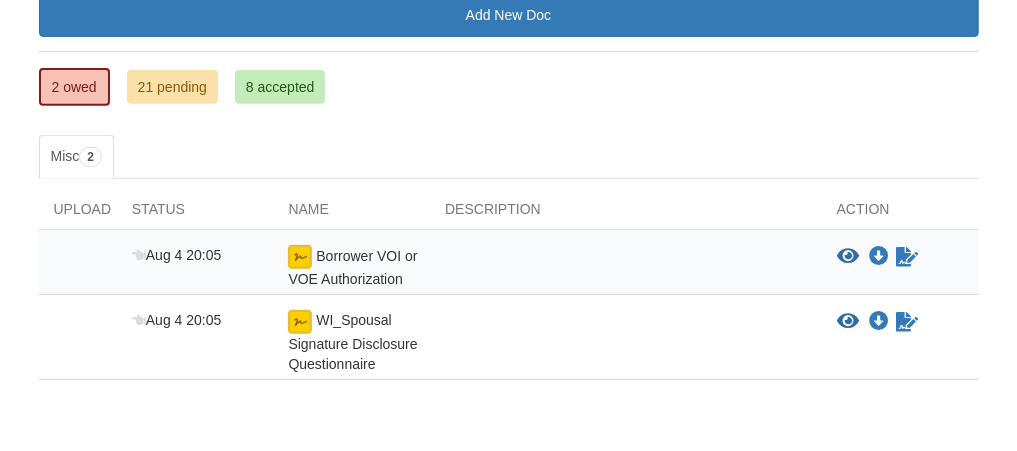 scroll, scrollTop: 320, scrollLeft: 0, axis: vertical 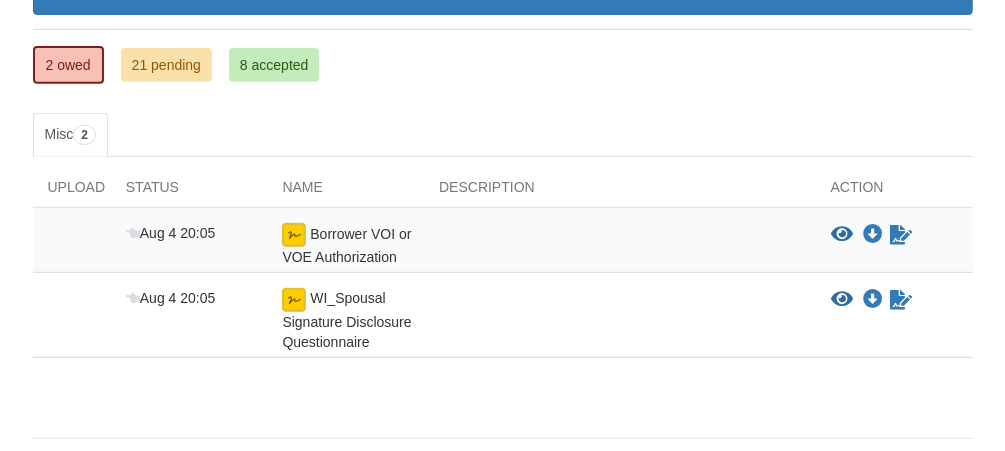 click at bounding box center [294, 235] 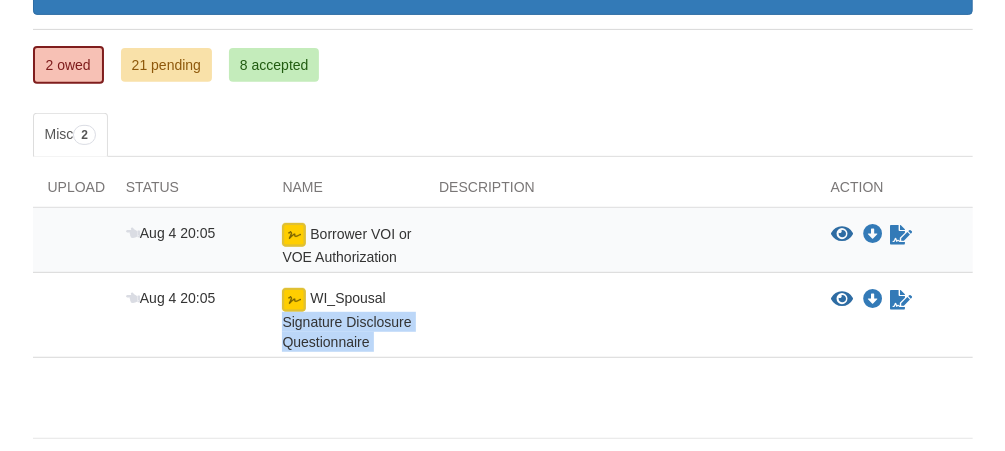 click on "Aug 4 20:05
WI_Spousal Signature Disclosure Questionnaire
View blank/sample document
View blank/sample document
Download file/sample doc
Download file/sample doc
Sign document" at bounding box center [503, 320] 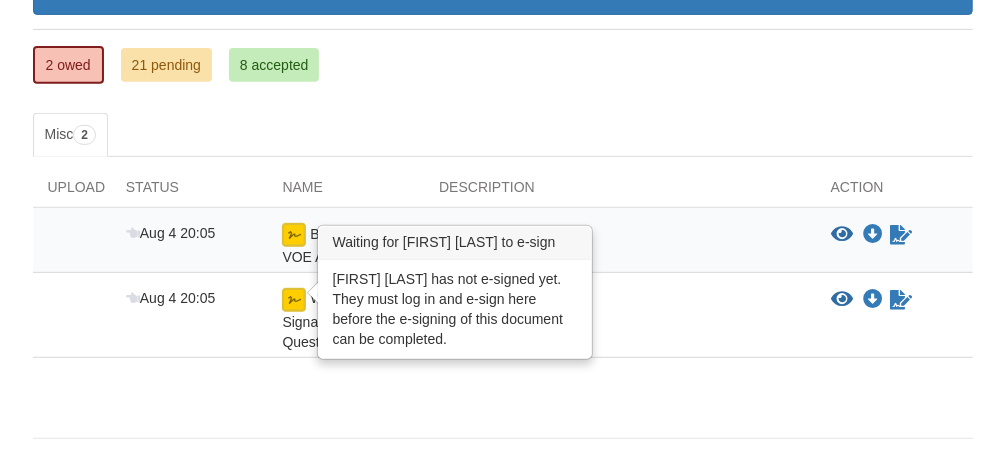 click at bounding box center (294, 300) 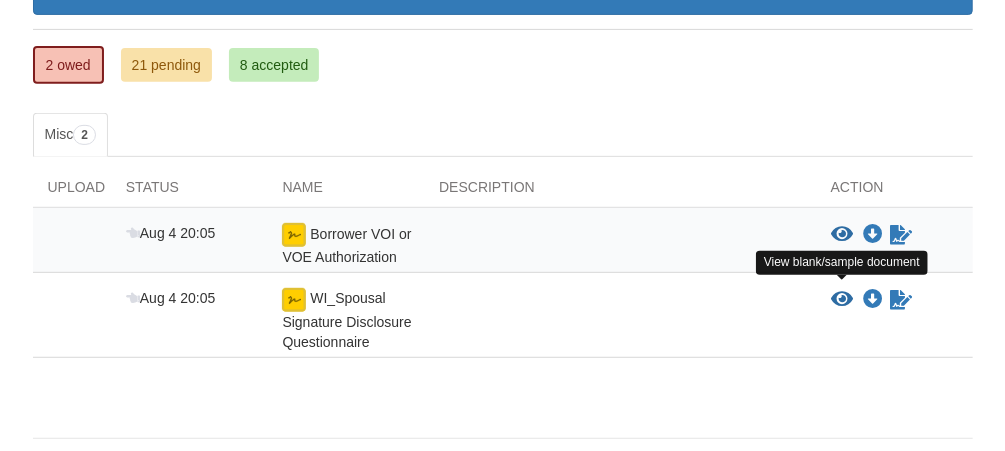 click at bounding box center (842, 300) 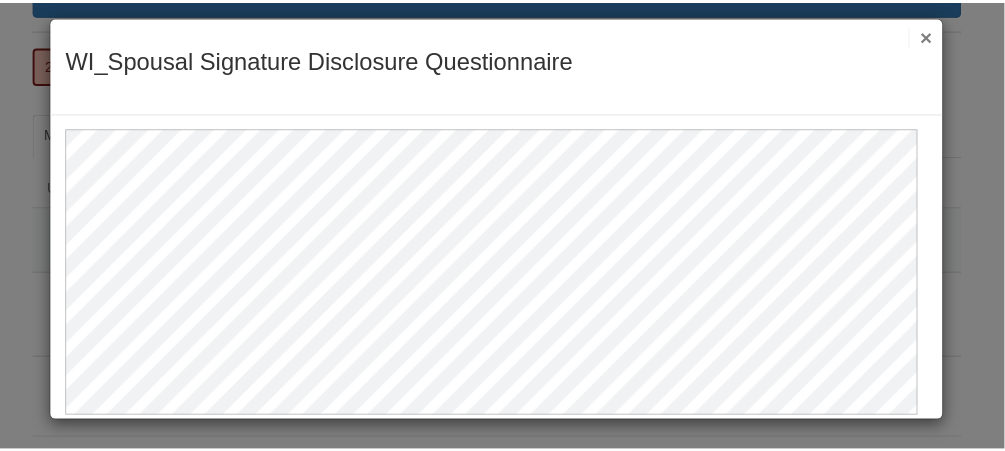 scroll, scrollTop: 0, scrollLeft: 0, axis: both 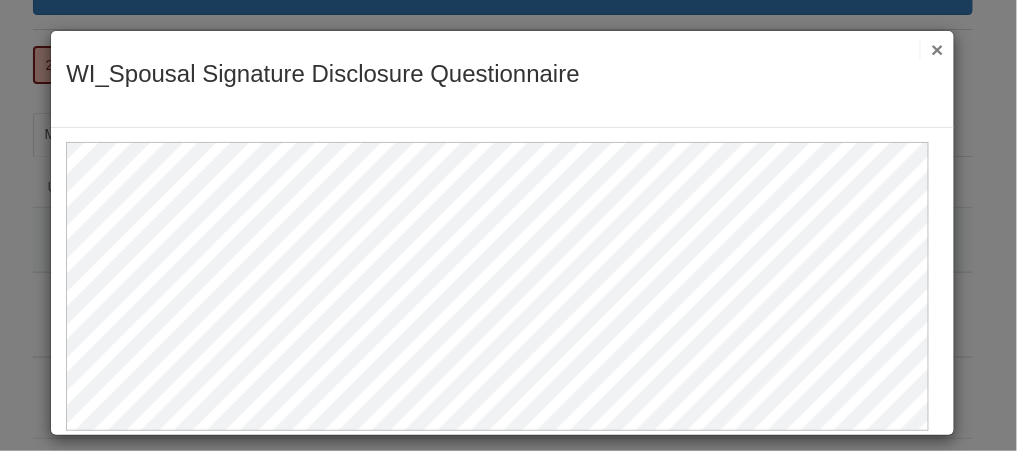 click on "×" at bounding box center (931, 49) 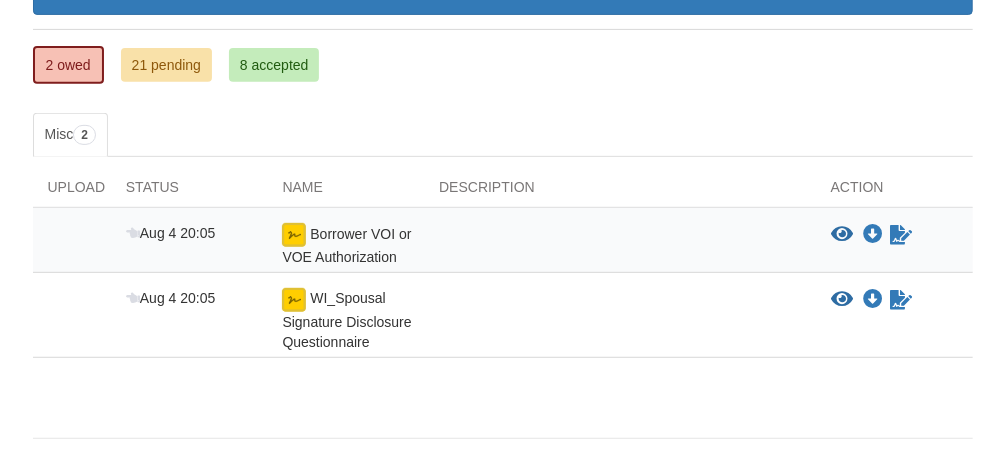 click at bounding box center (620, 320) 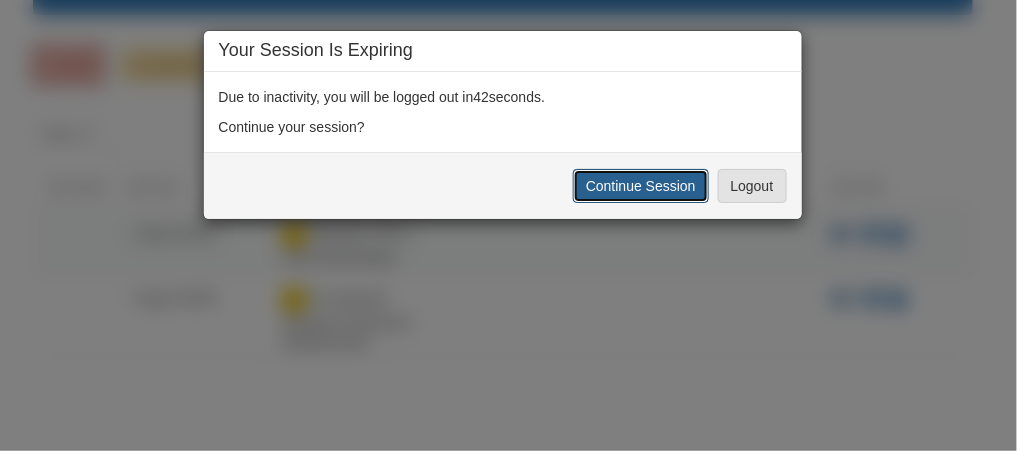 click on "Continue Session" at bounding box center (641, 186) 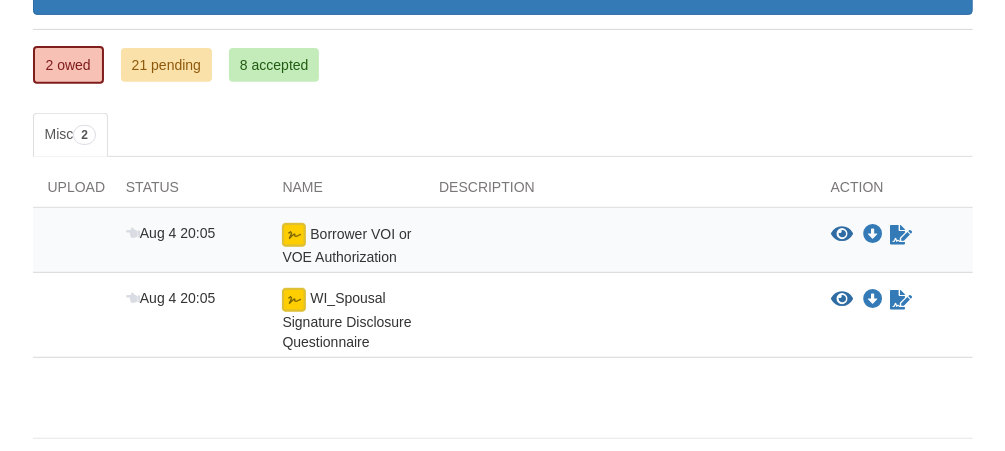 click at bounding box center [620, 320] 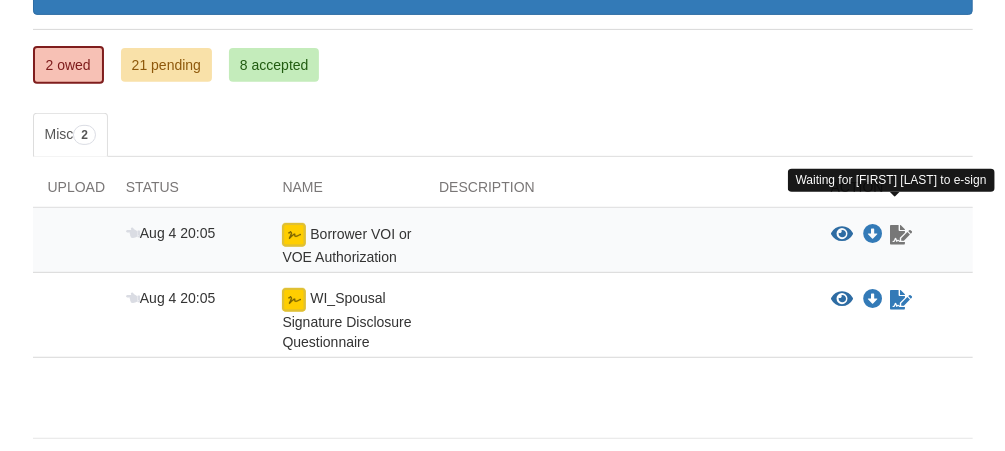 click at bounding box center (901, 235) 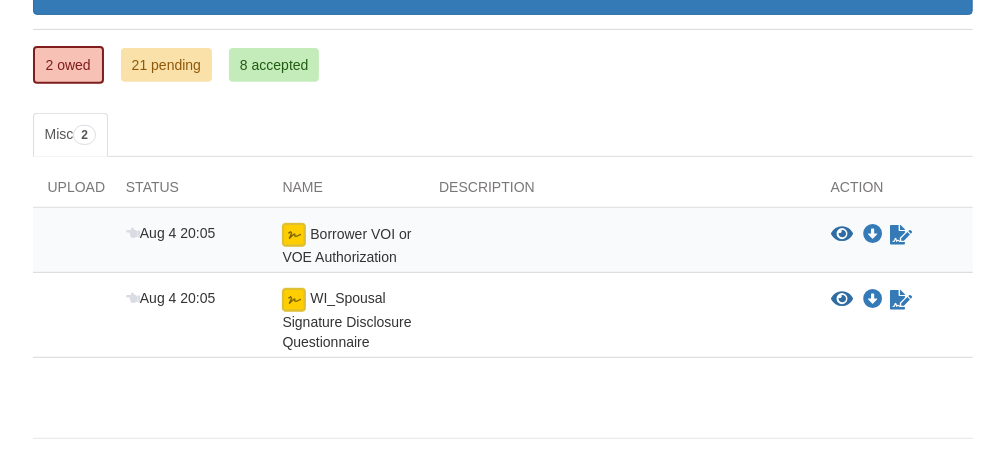 click at bounding box center (620, 320) 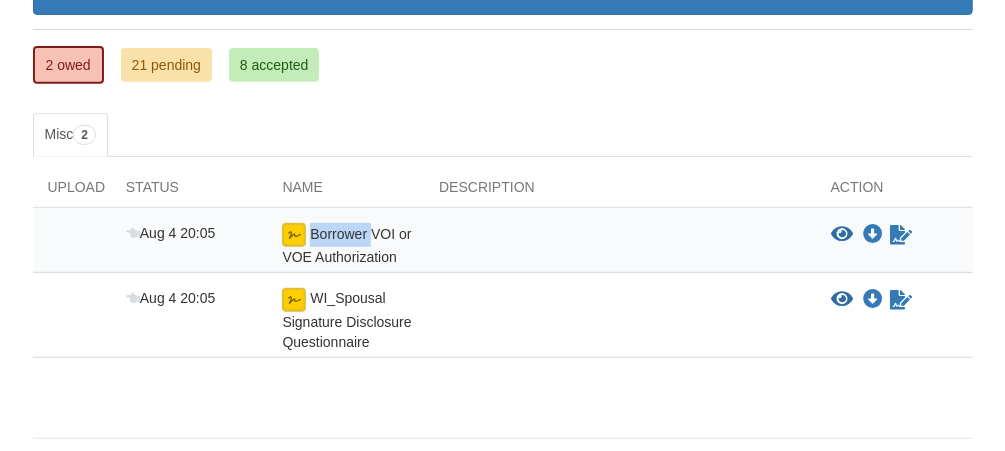 click on "Borrower VOI or VOE Authorization" at bounding box center (345, 245) 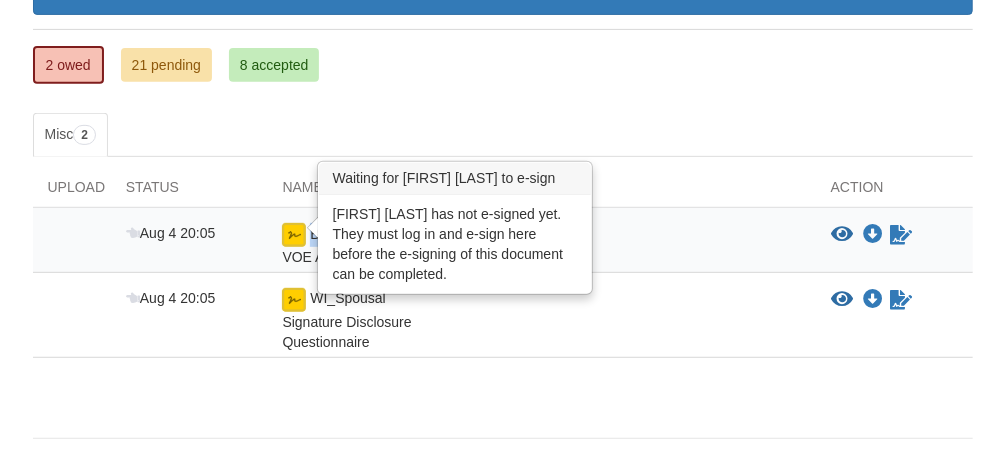 drag, startPoint x: 340, startPoint y: 235, endPoint x: 293, endPoint y: 228, distance: 47.518417 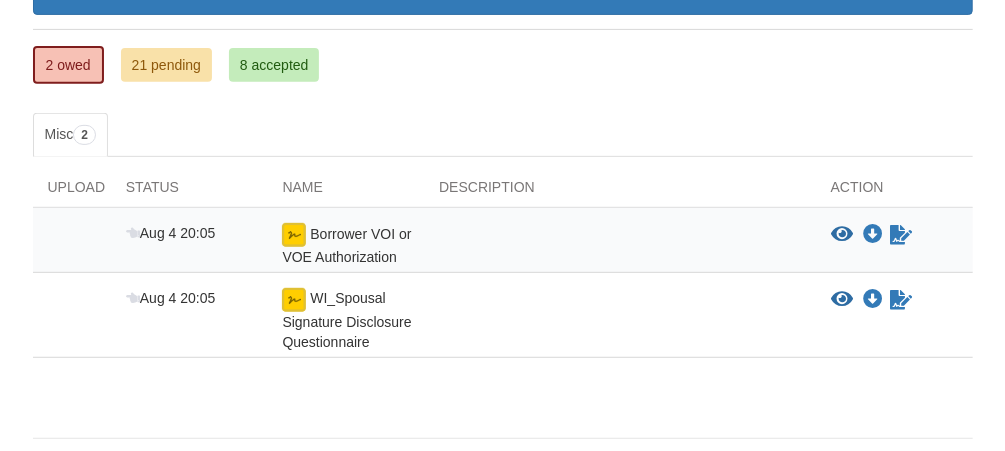 click on "Misc
2" at bounding box center (503, 135) 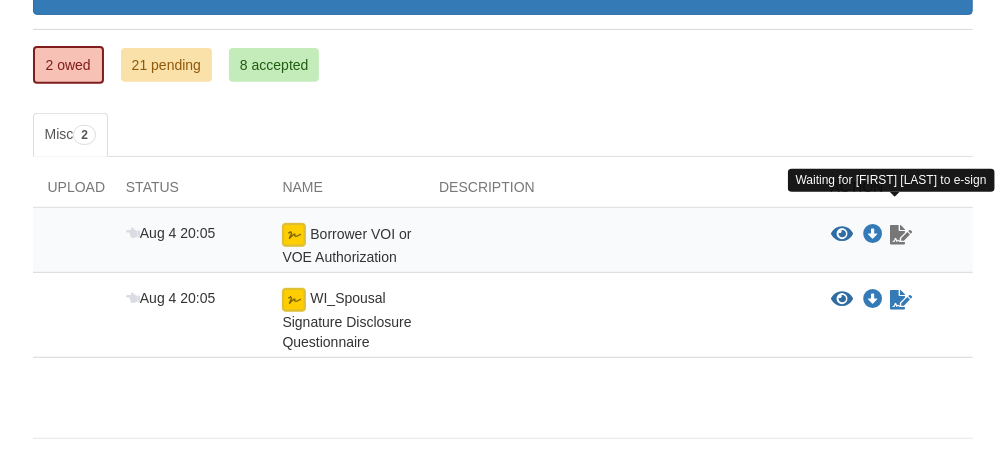 click at bounding box center (901, 235) 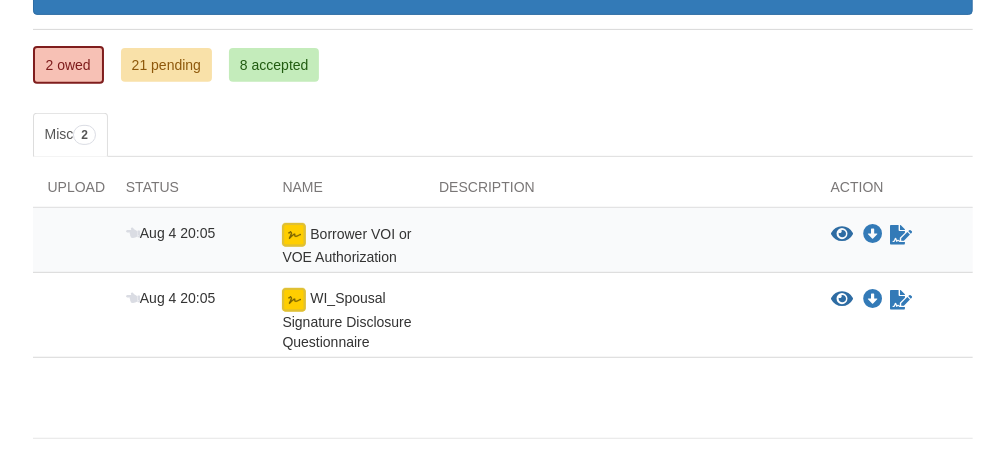 click on "Borrower VOI or VOE Authorization" at bounding box center [345, 245] 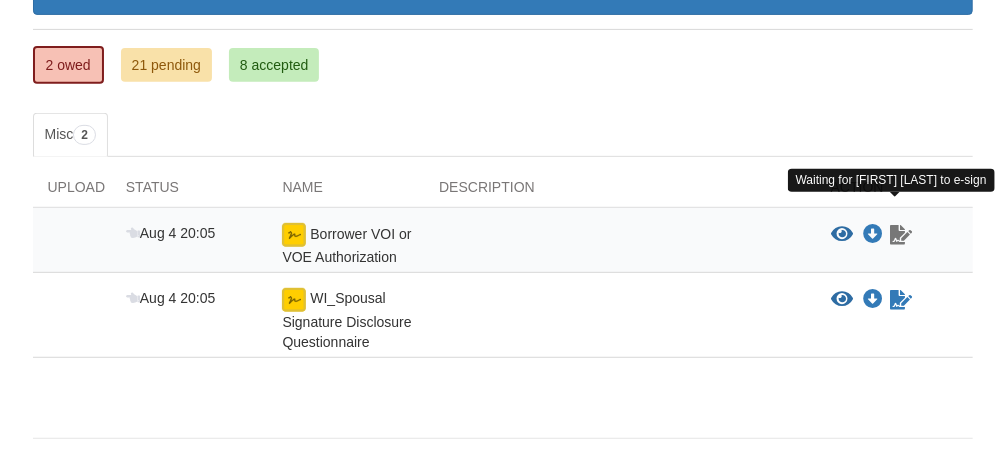 click at bounding box center [901, 235] 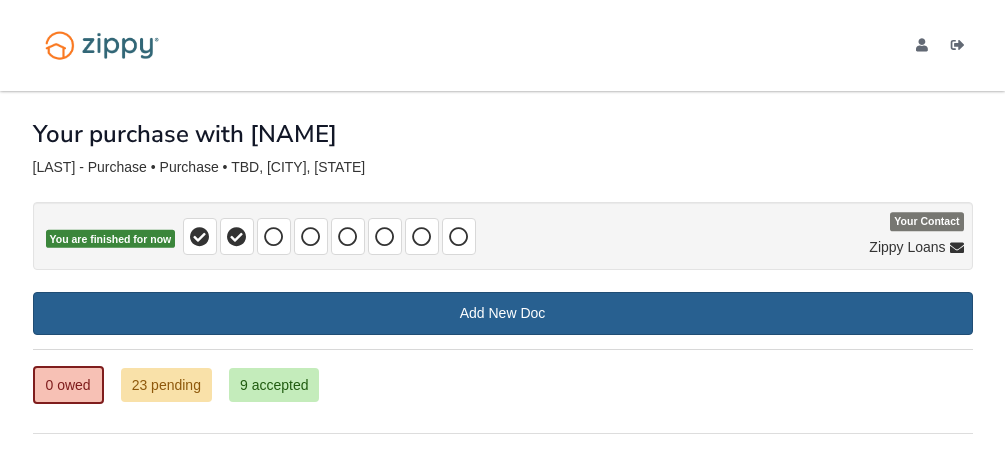 scroll, scrollTop: 189, scrollLeft: 0, axis: vertical 